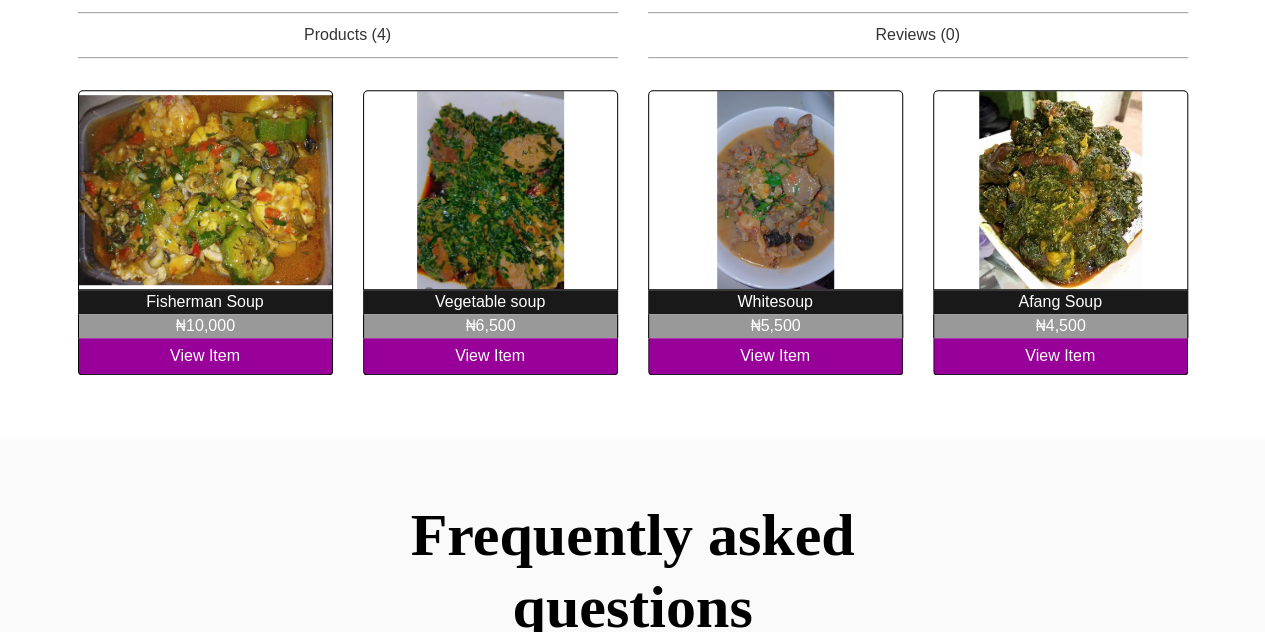 scroll, scrollTop: 568, scrollLeft: 0, axis: vertical 